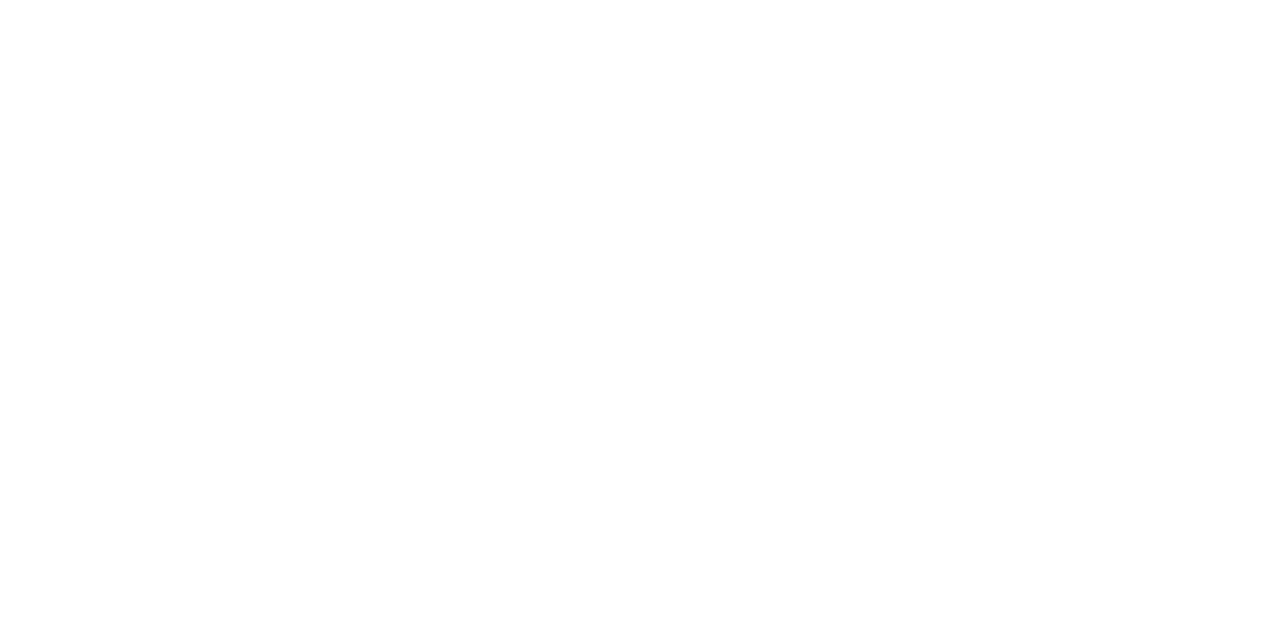 scroll, scrollTop: 0, scrollLeft: 0, axis: both 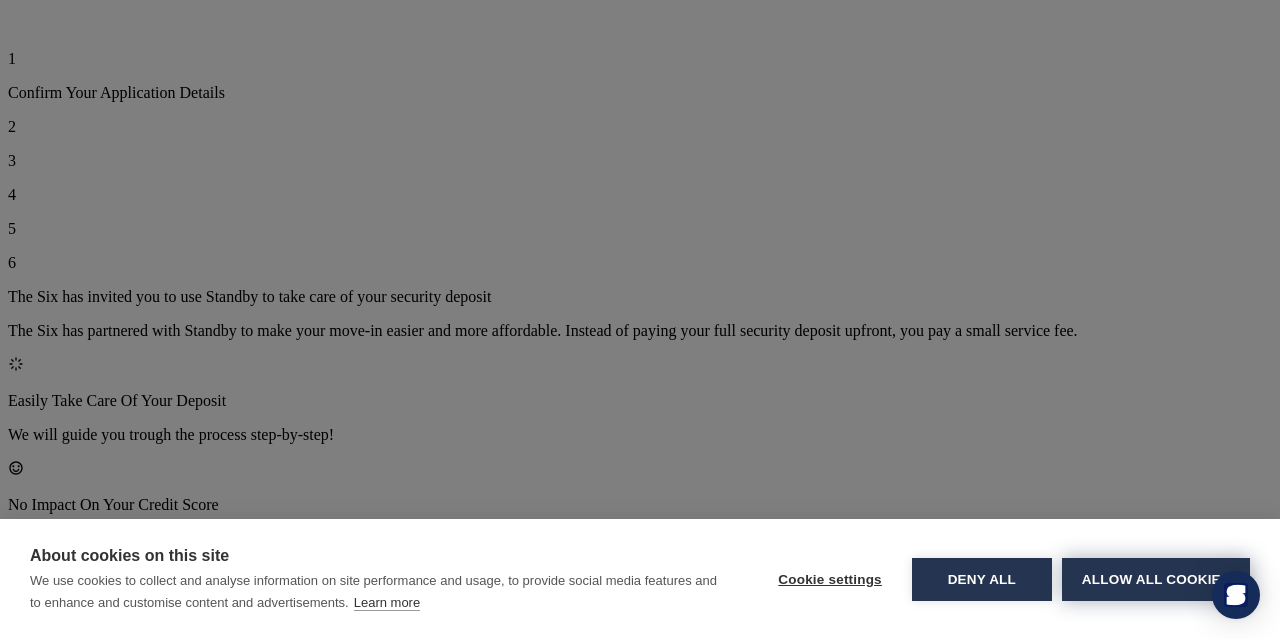 click on "Allow all cookies" at bounding box center [1156, 579] 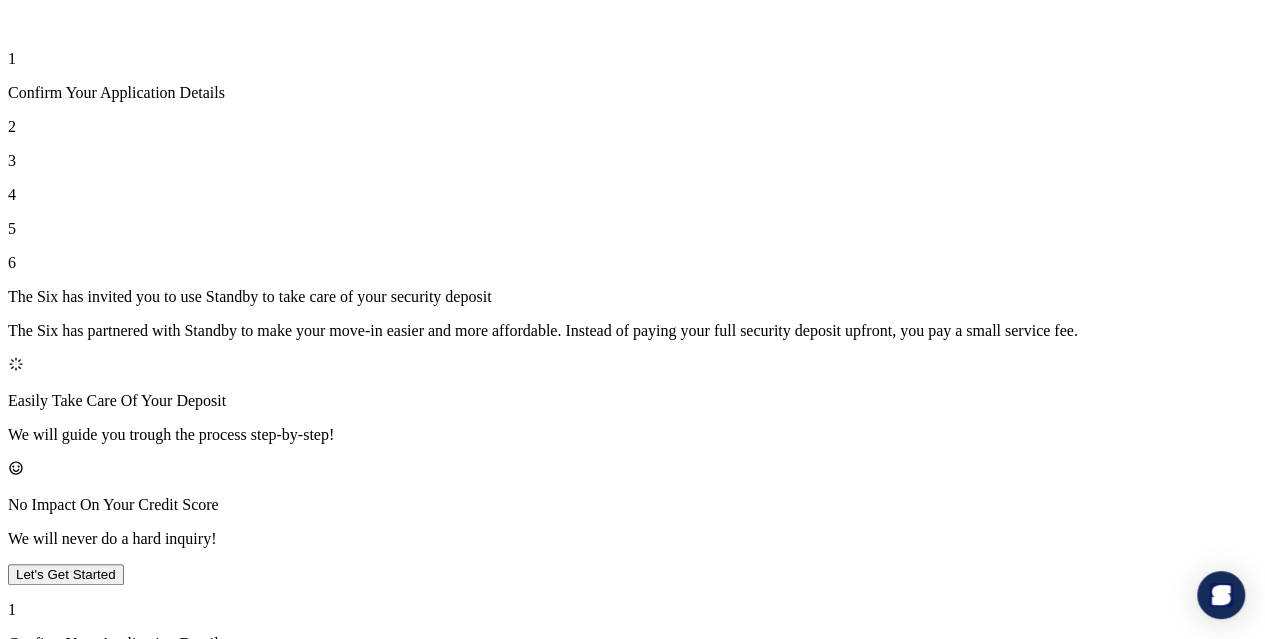 scroll, scrollTop: 179, scrollLeft: 0, axis: vertical 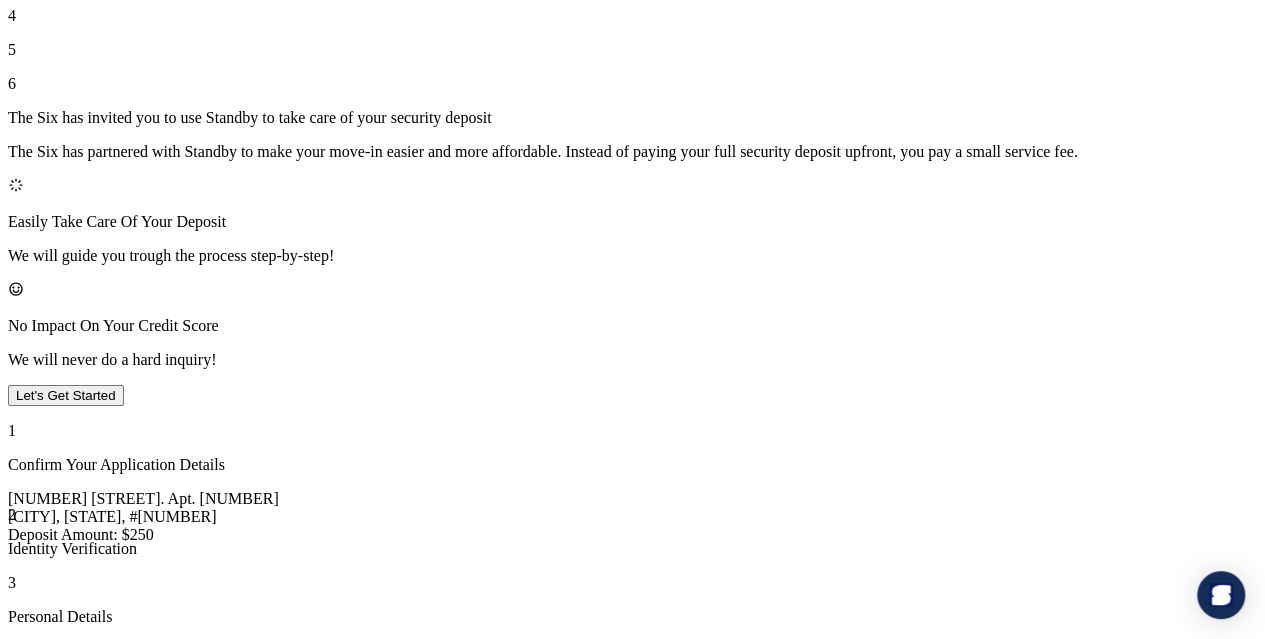 click on "Let's Get Started" at bounding box center [66, 395] 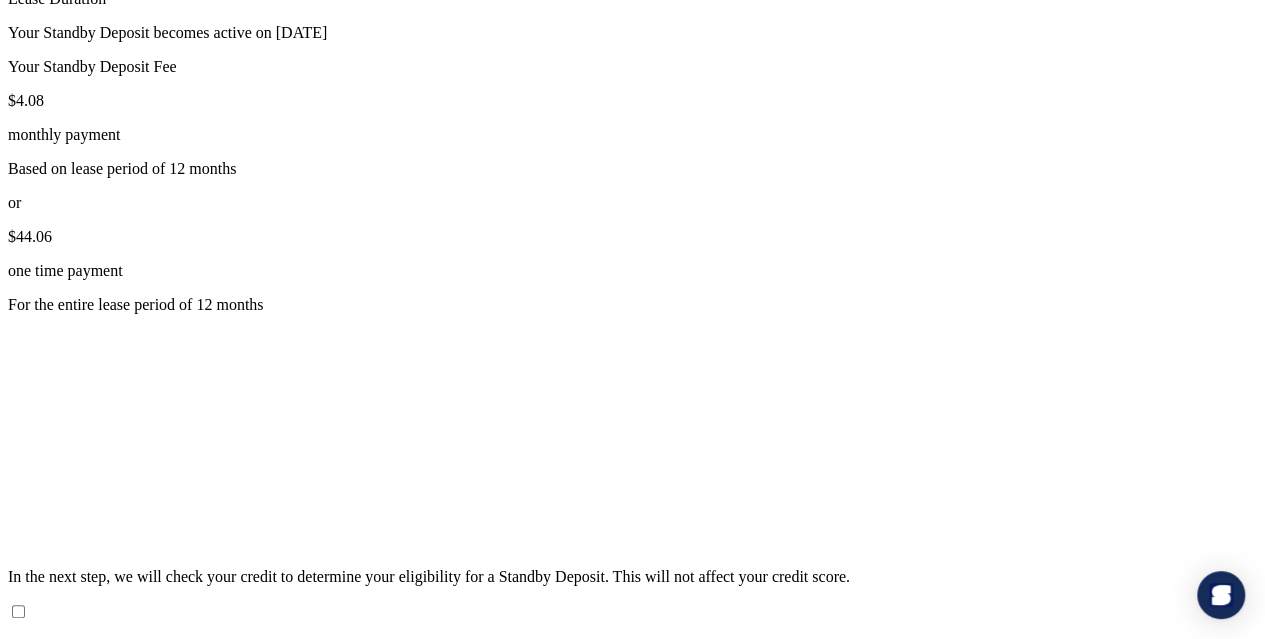 scroll, scrollTop: 506, scrollLeft: 0, axis: vertical 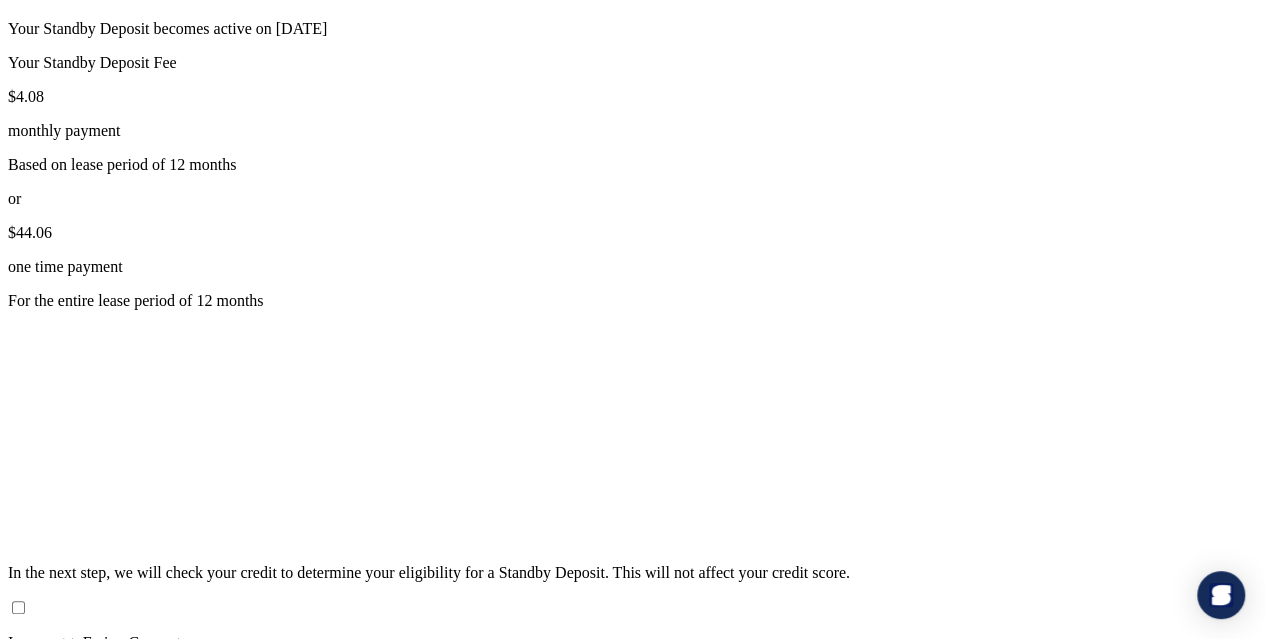 click on "monthly payment" at bounding box center (632, 131) 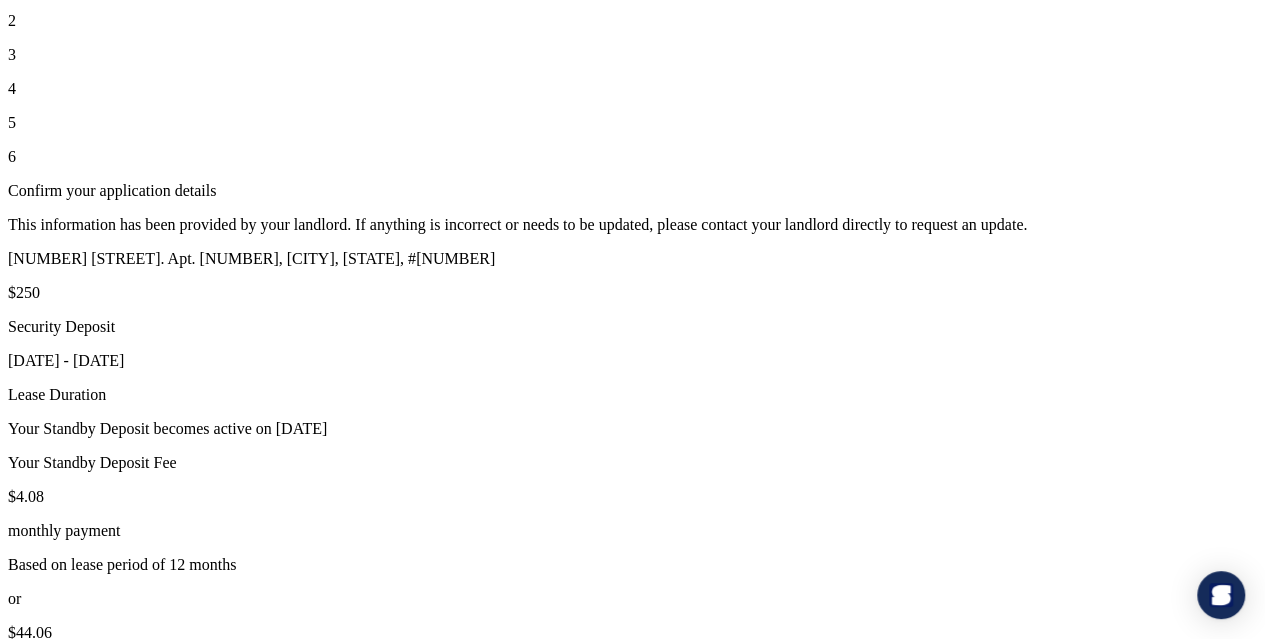 scroll, scrollTop: 116, scrollLeft: 0, axis: vertical 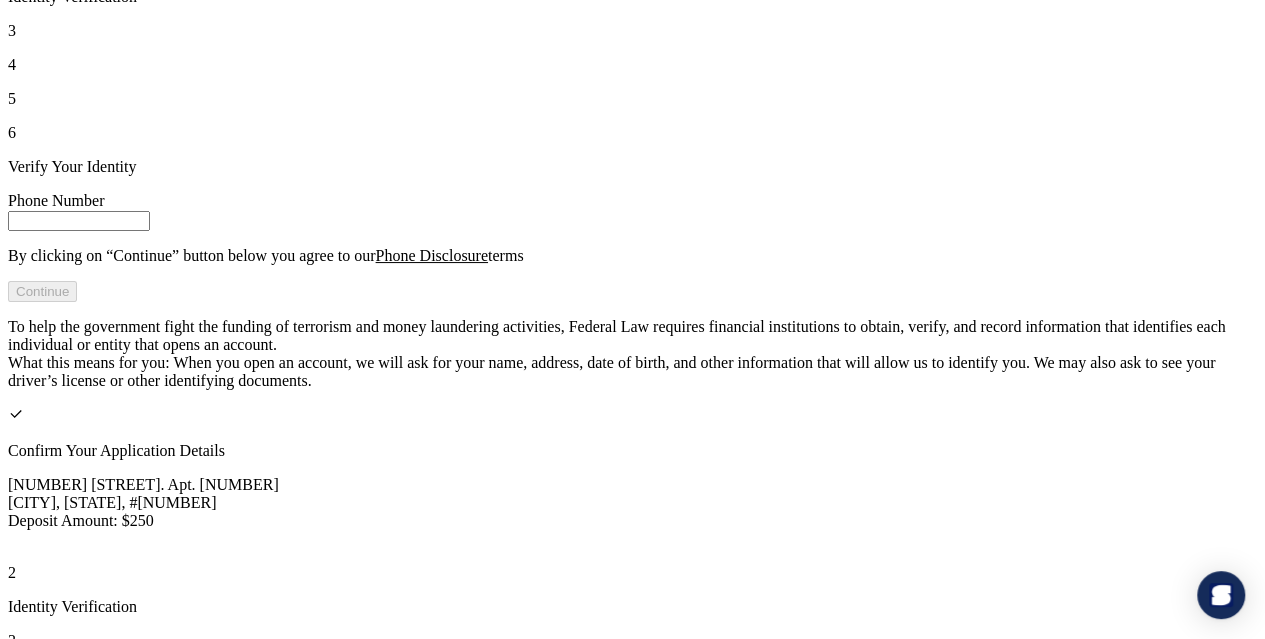 click at bounding box center (79, 221) 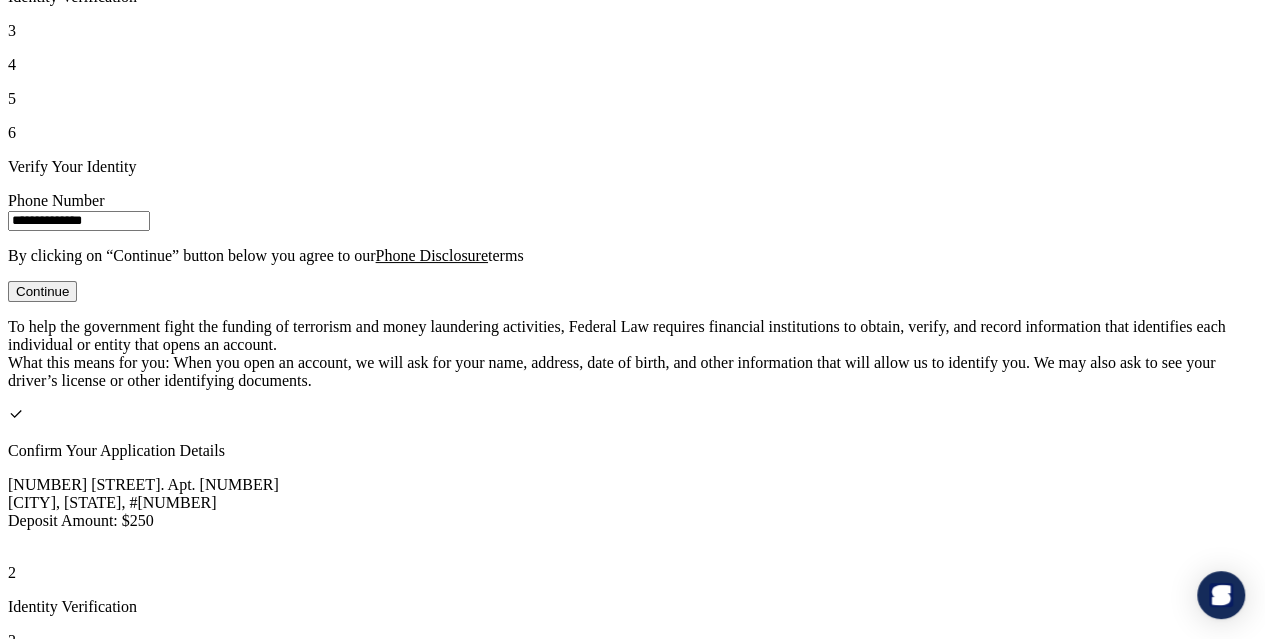 type on "**********" 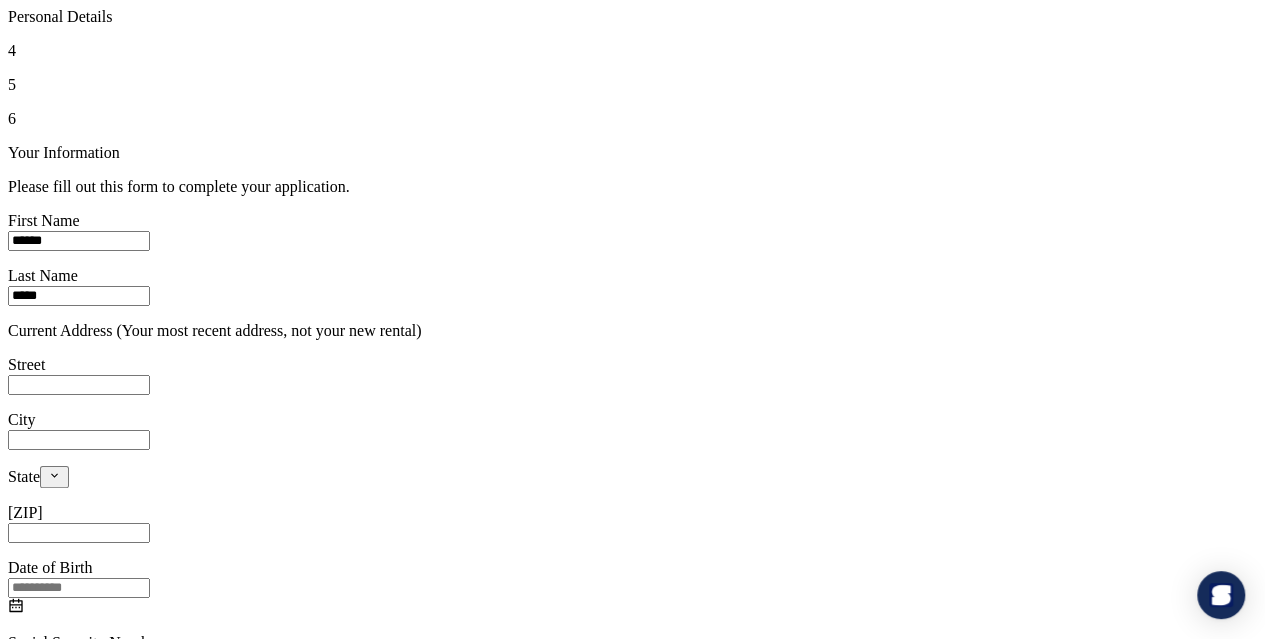 click on "Street" at bounding box center [79, 385] 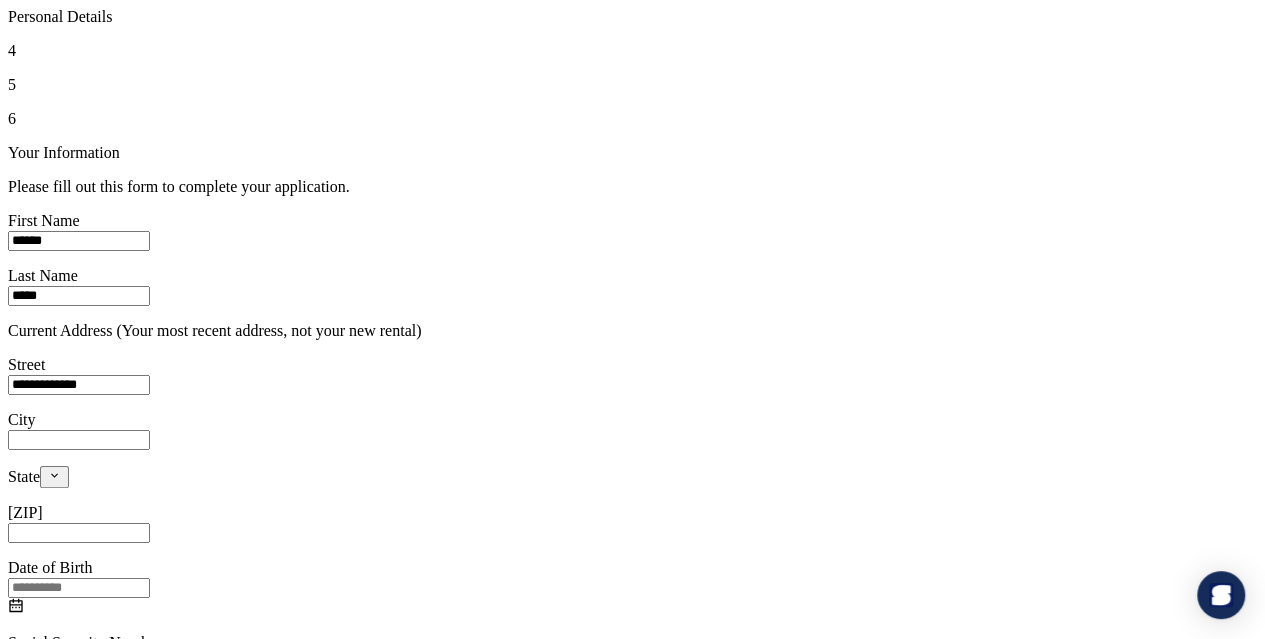 click on "**********" at bounding box center [79, 385] 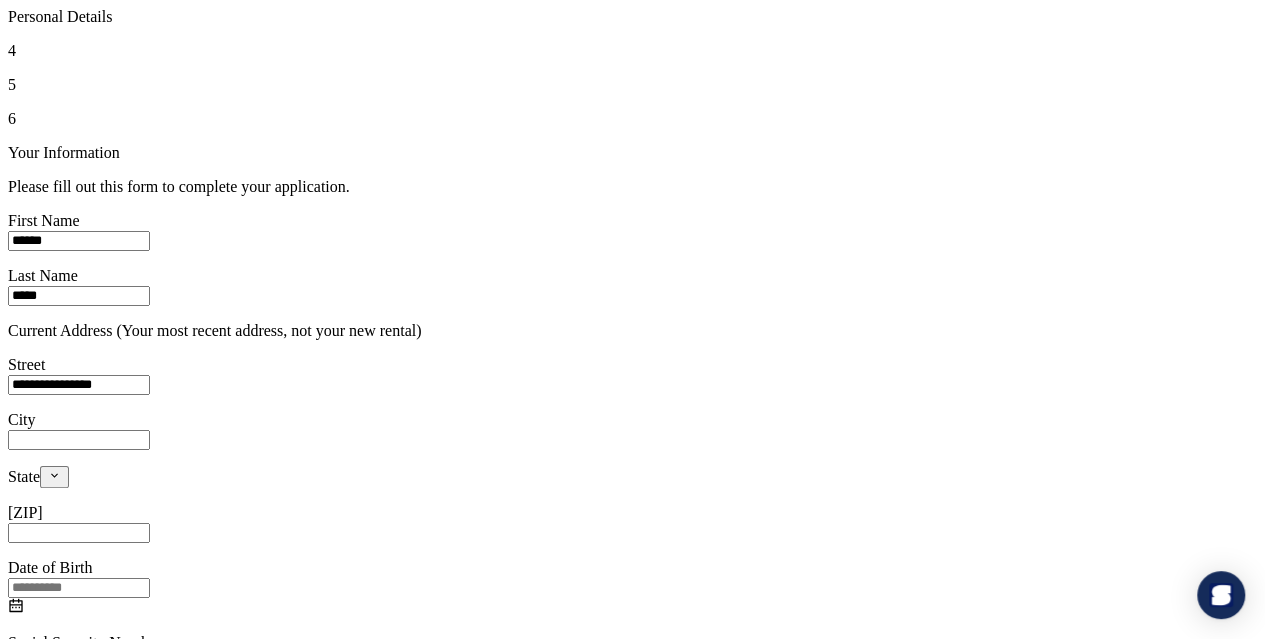type on "[MASKED_DATA]" 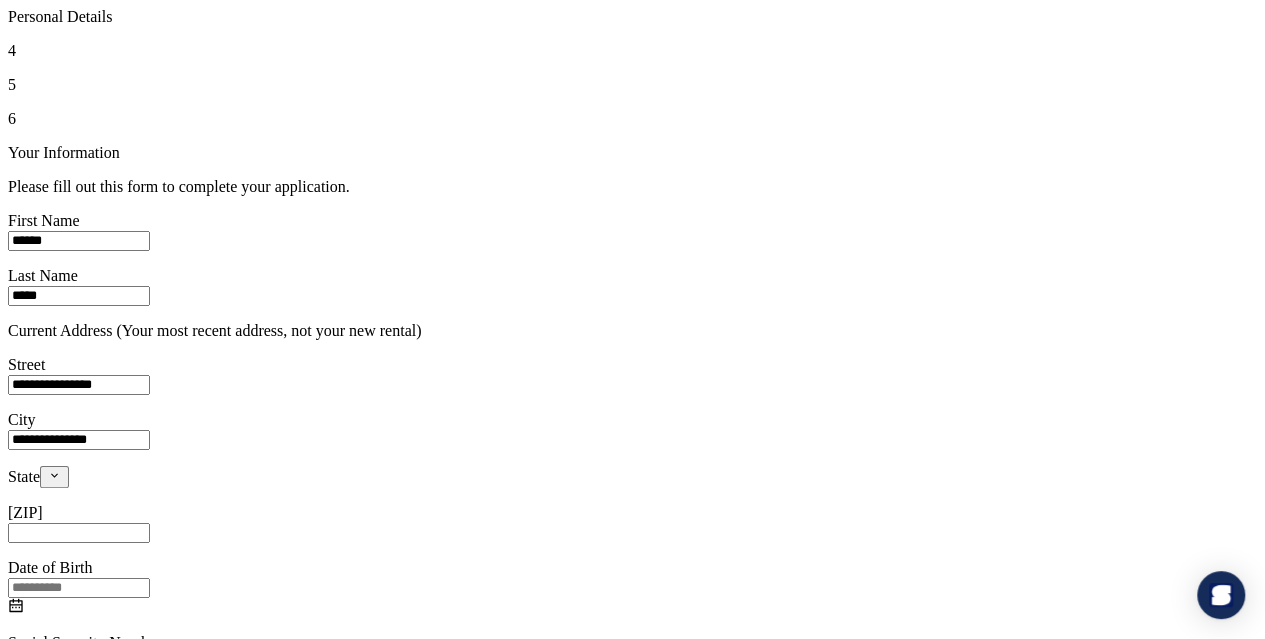 type on "**********" 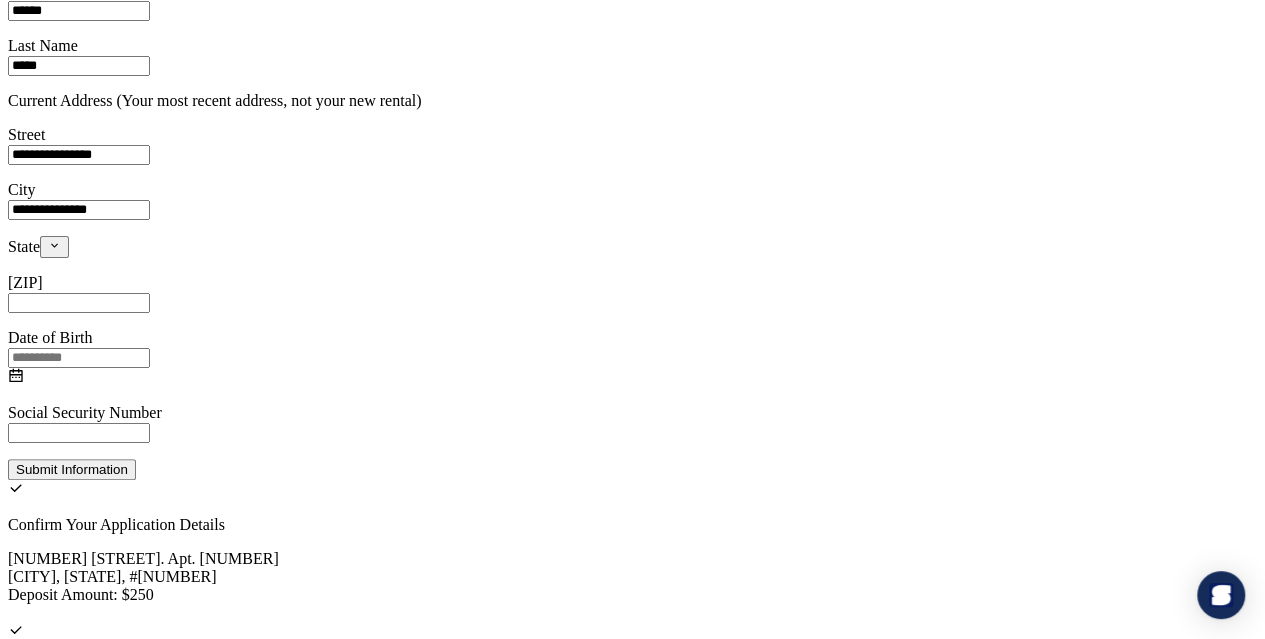 scroll, scrollTop: 349, scrollLeft: 0, axis: vertical 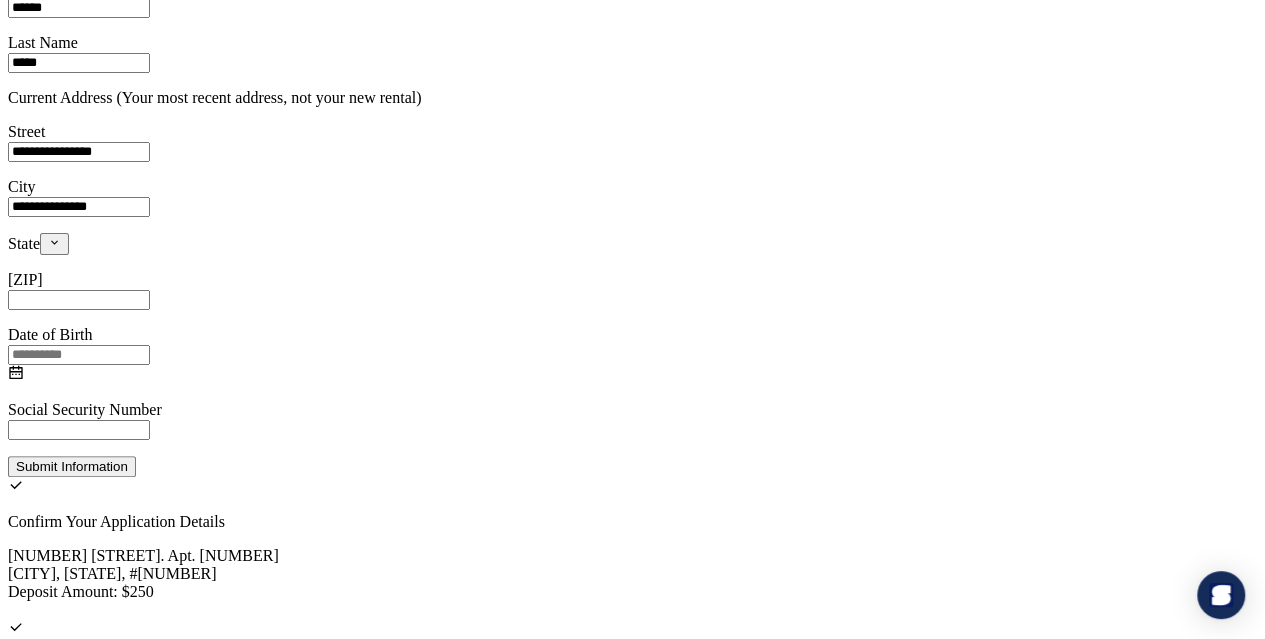 click at bounding box center (54, 243) 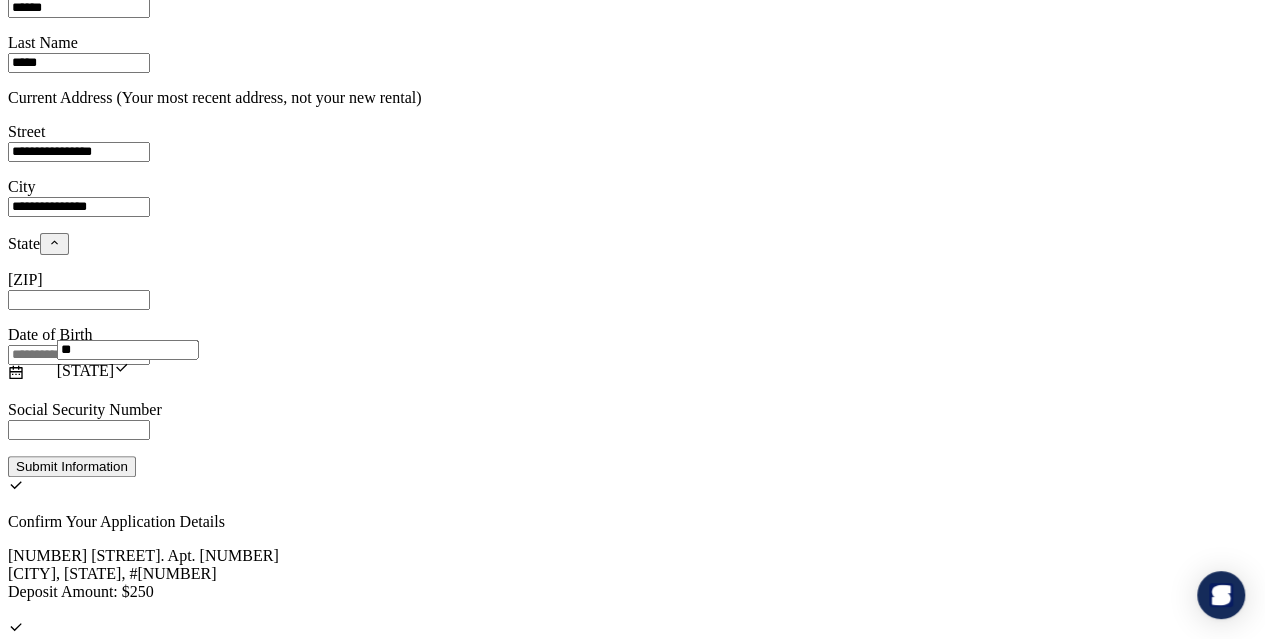 type on "**" 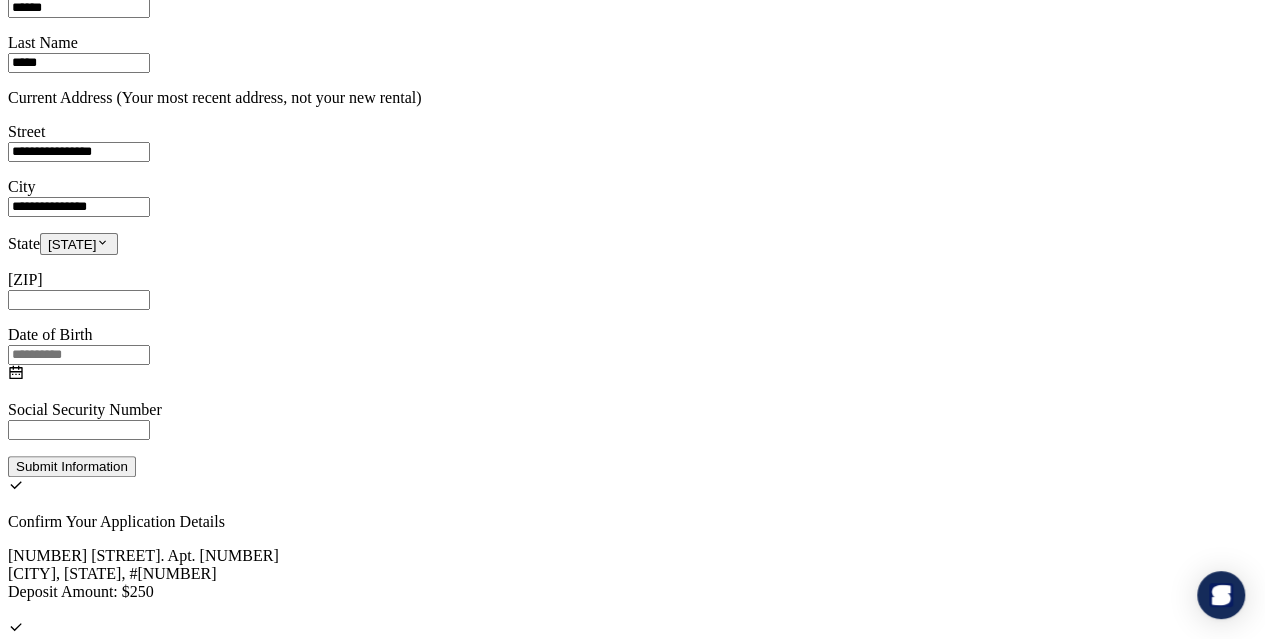 click on "[ZIP]" at bounding box center (79, 300) 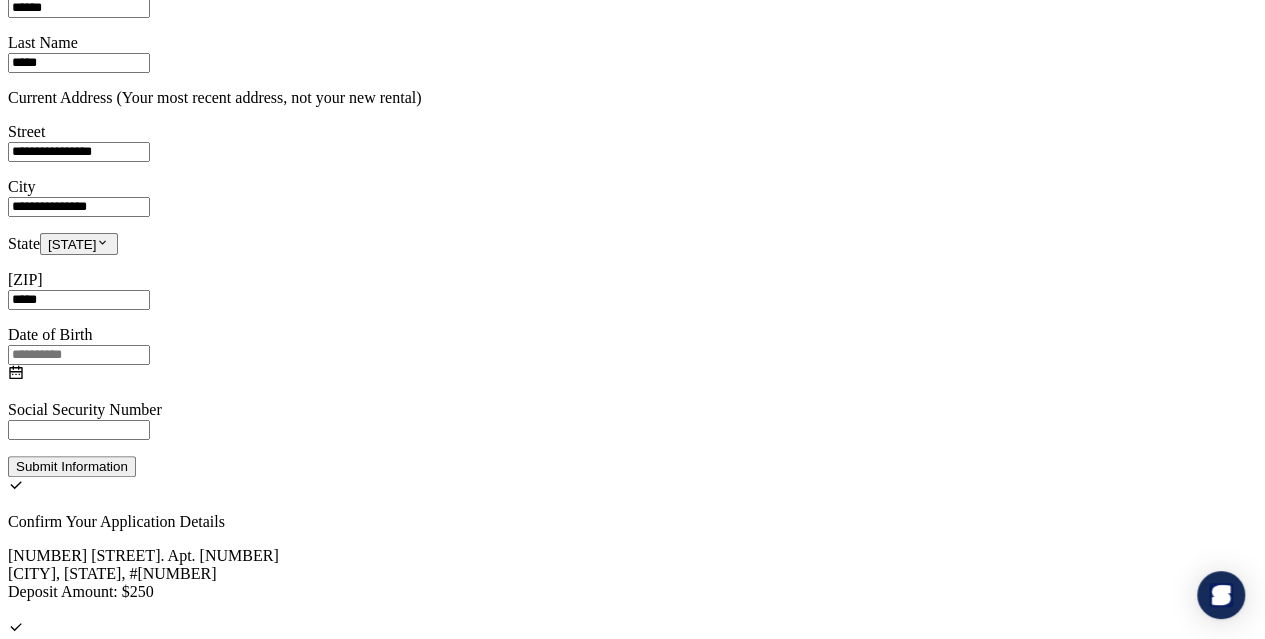 type on "*****" 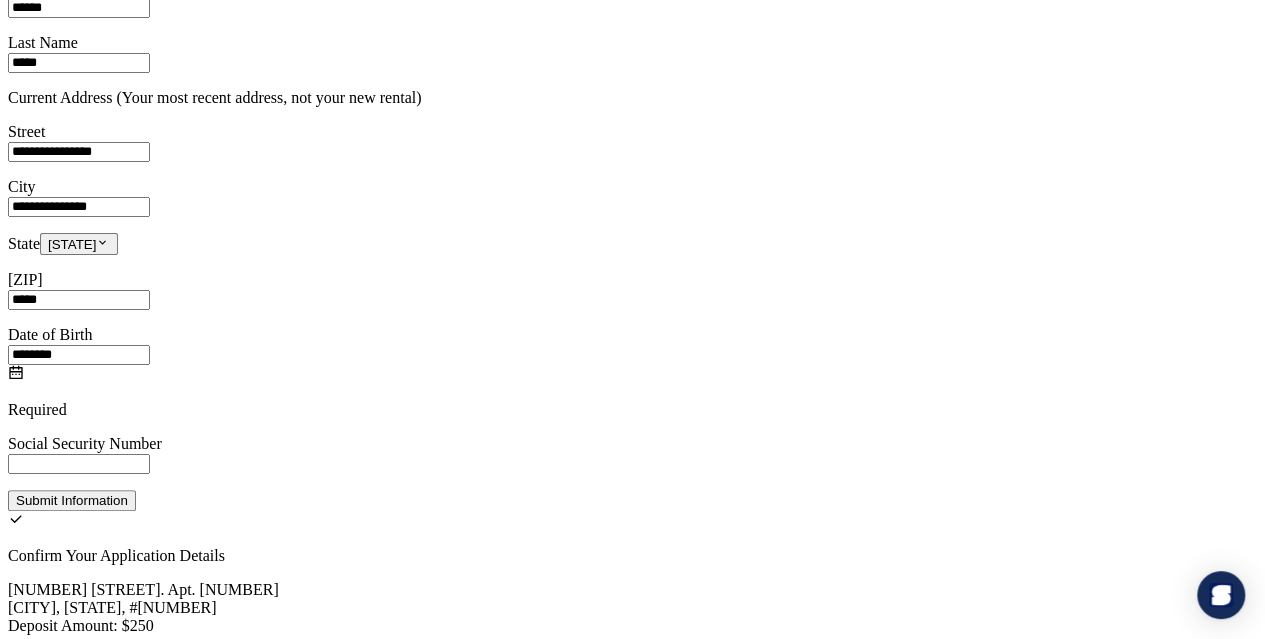 type on "********" 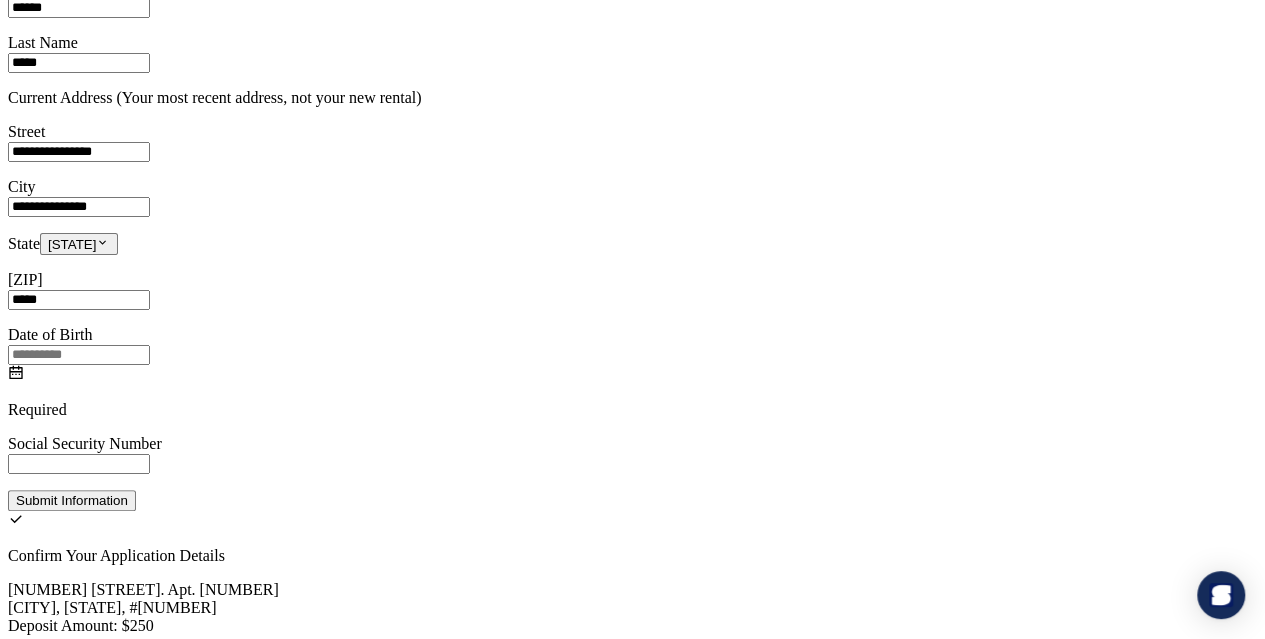 click at bounding box center [15, 372] 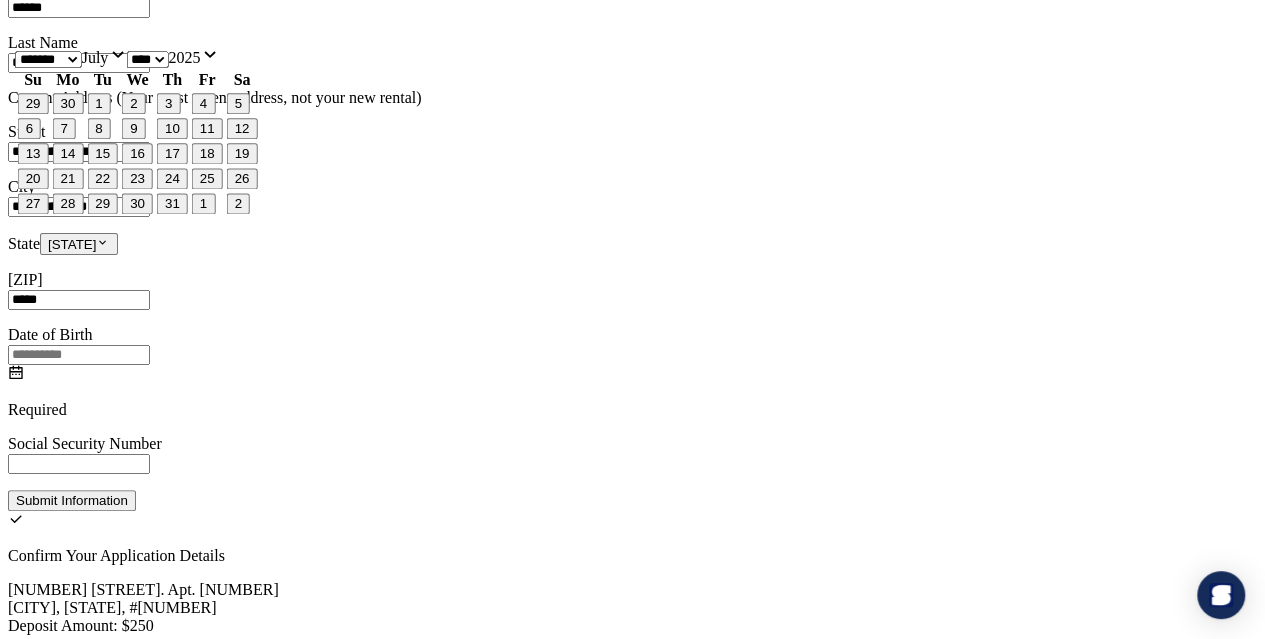 click on "[MASKED_DATA]" at bounding box center [147, 59] 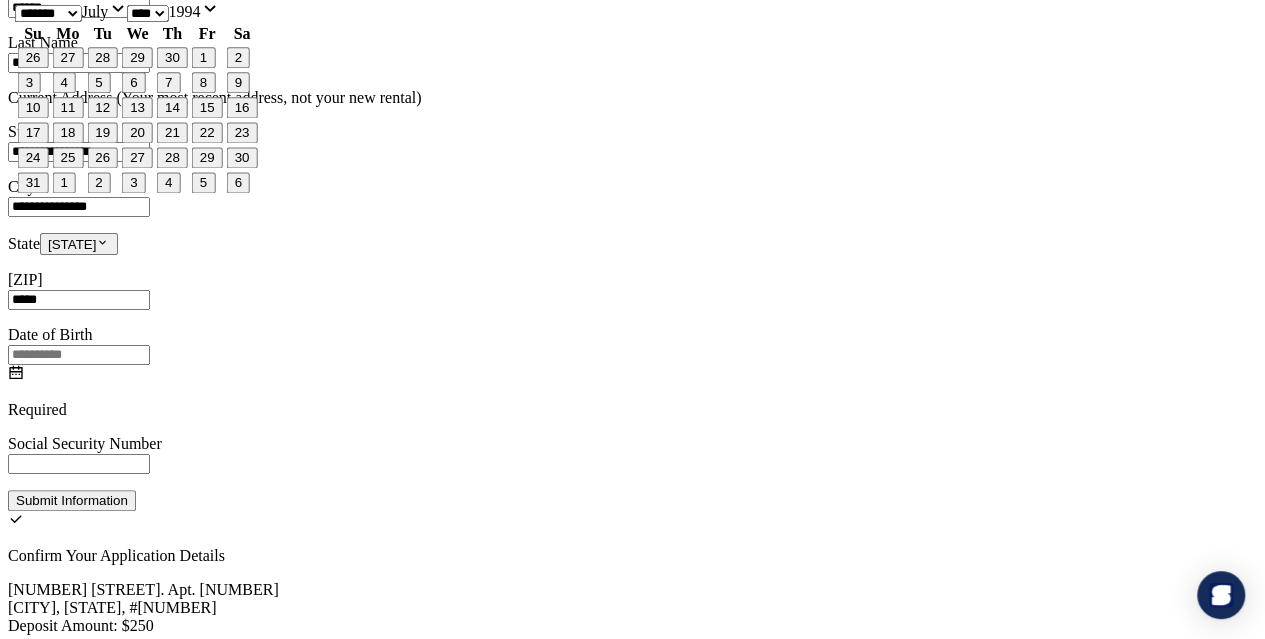 click on "[MASKED_DATA]" at bounding box center [48, 13] 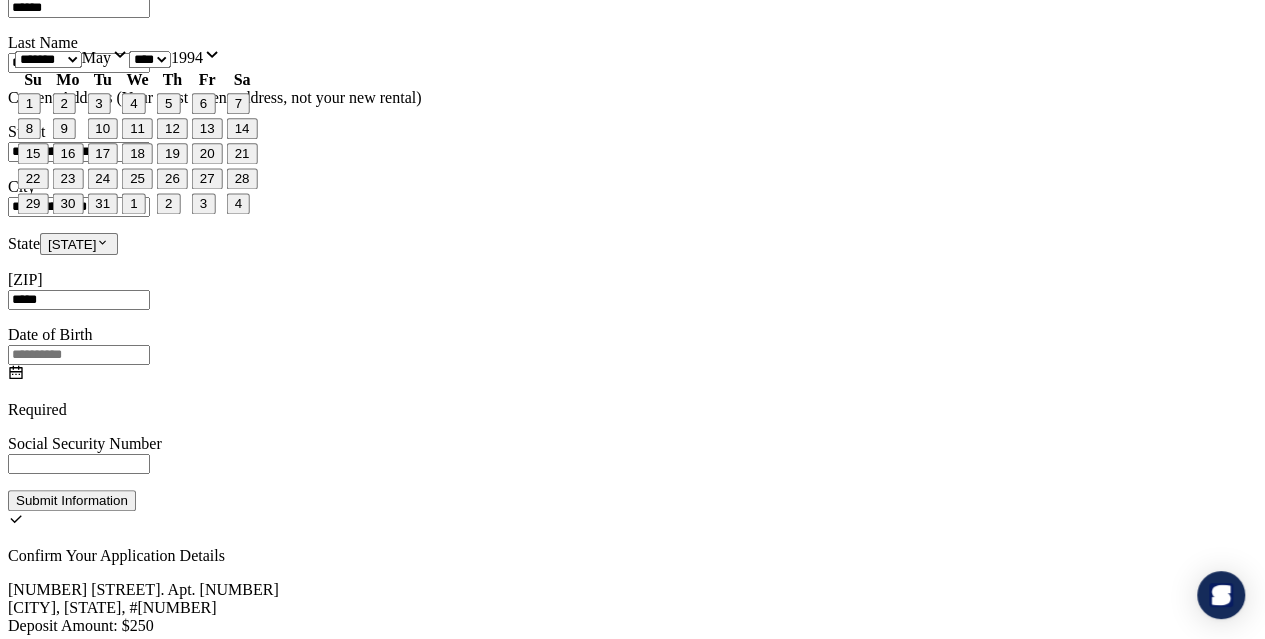 click on "18" at bounding box center [137, 153] 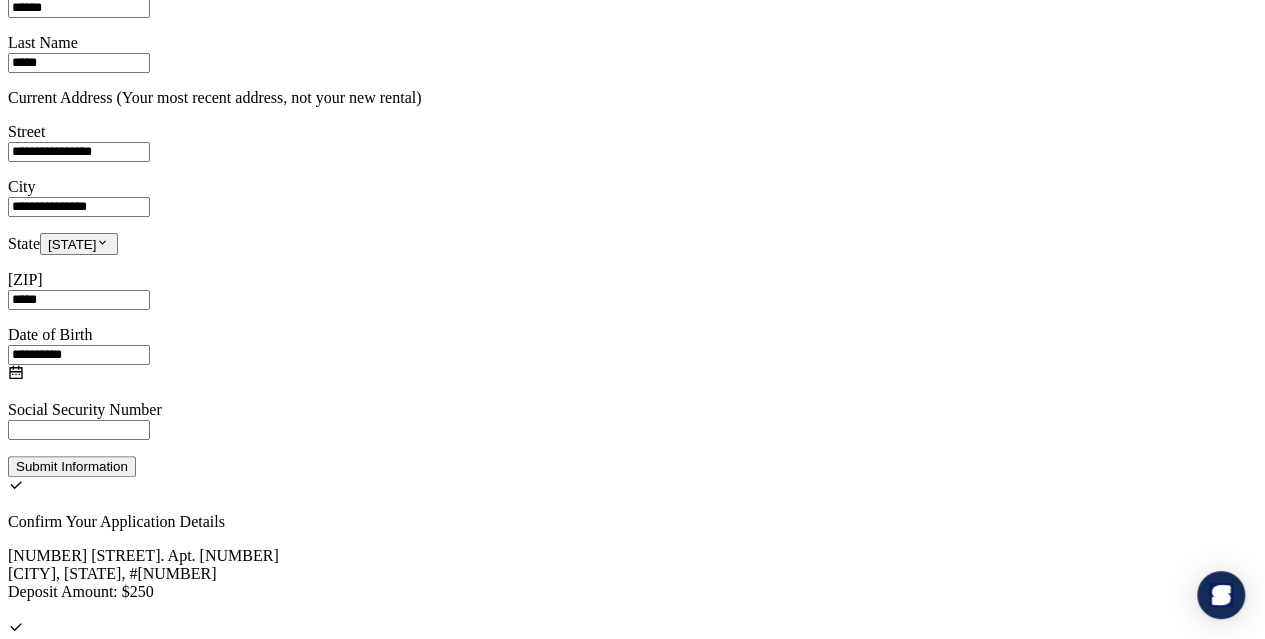 click at bounding box center [79, 430] 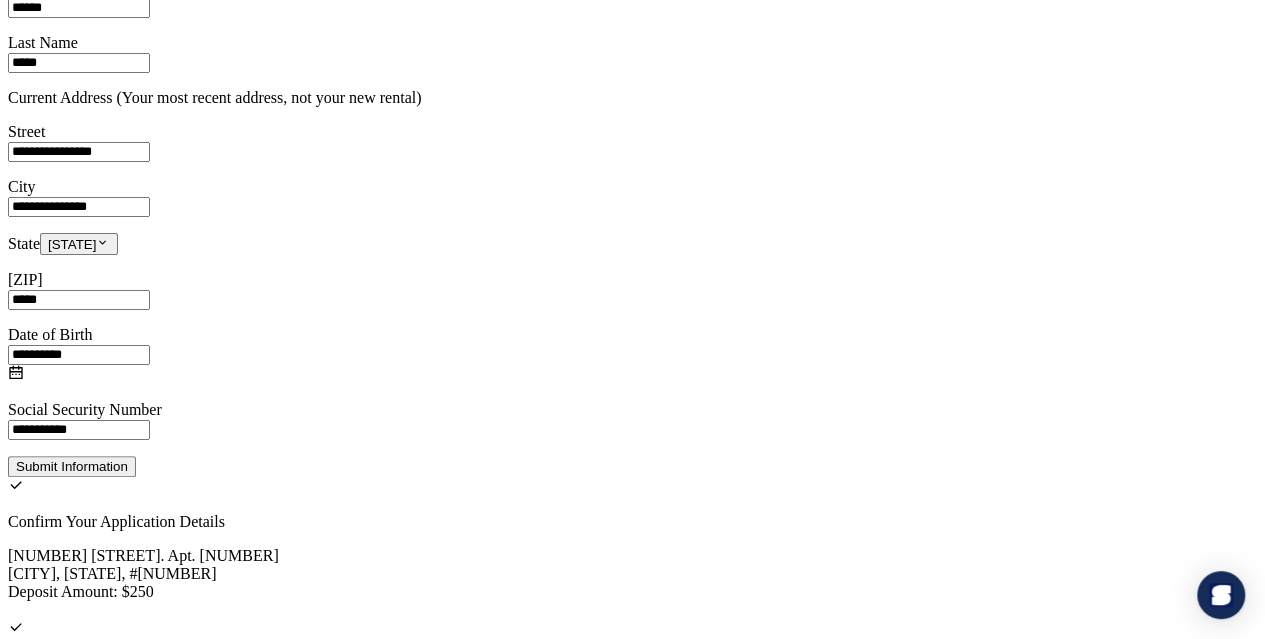 type on "**********" 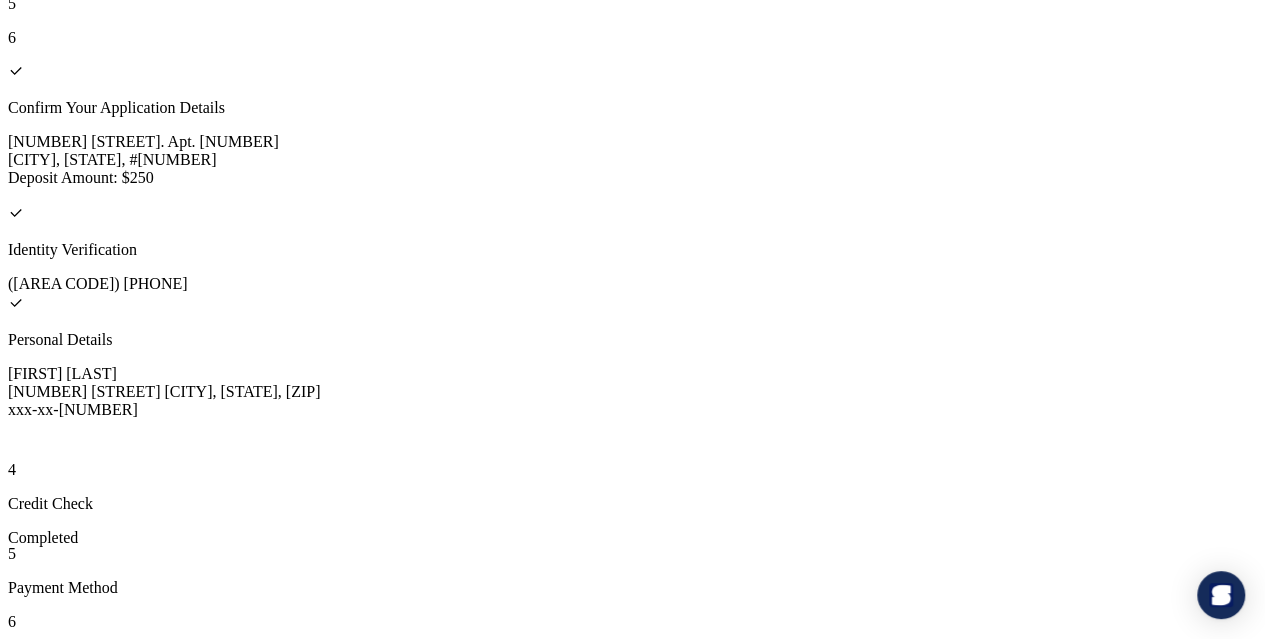 scroll, scrollTop: 216, scrollLeft: 0, axis: vertical 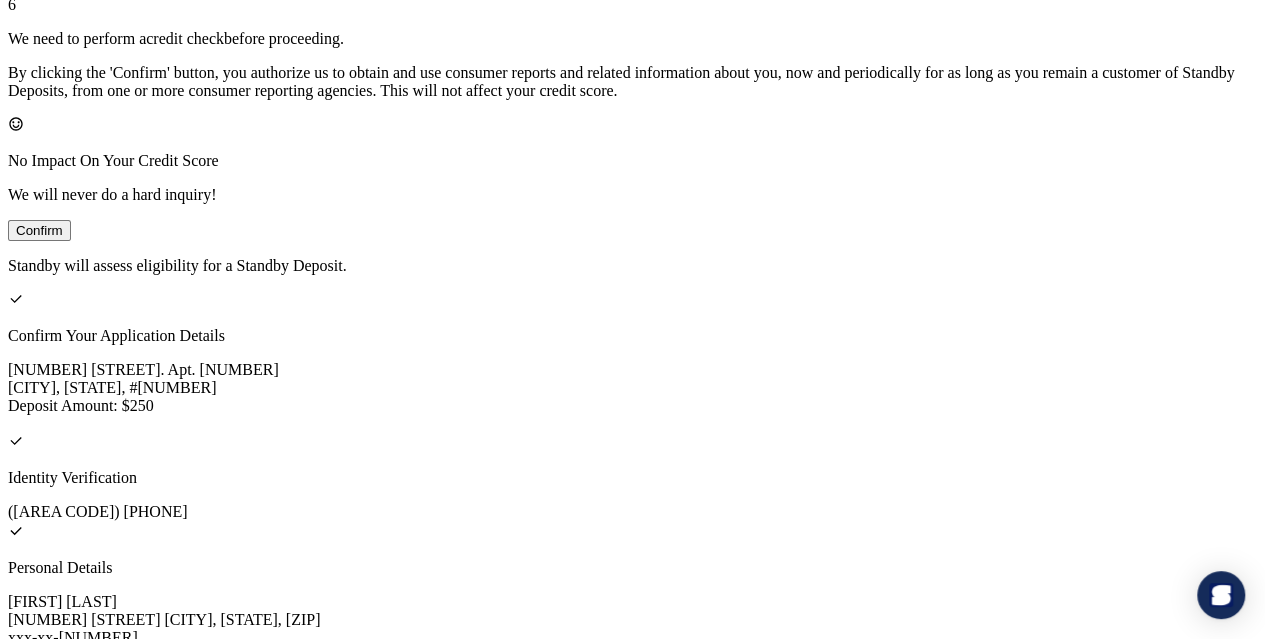 click on "Confirm" at bounding box center (39, 230) 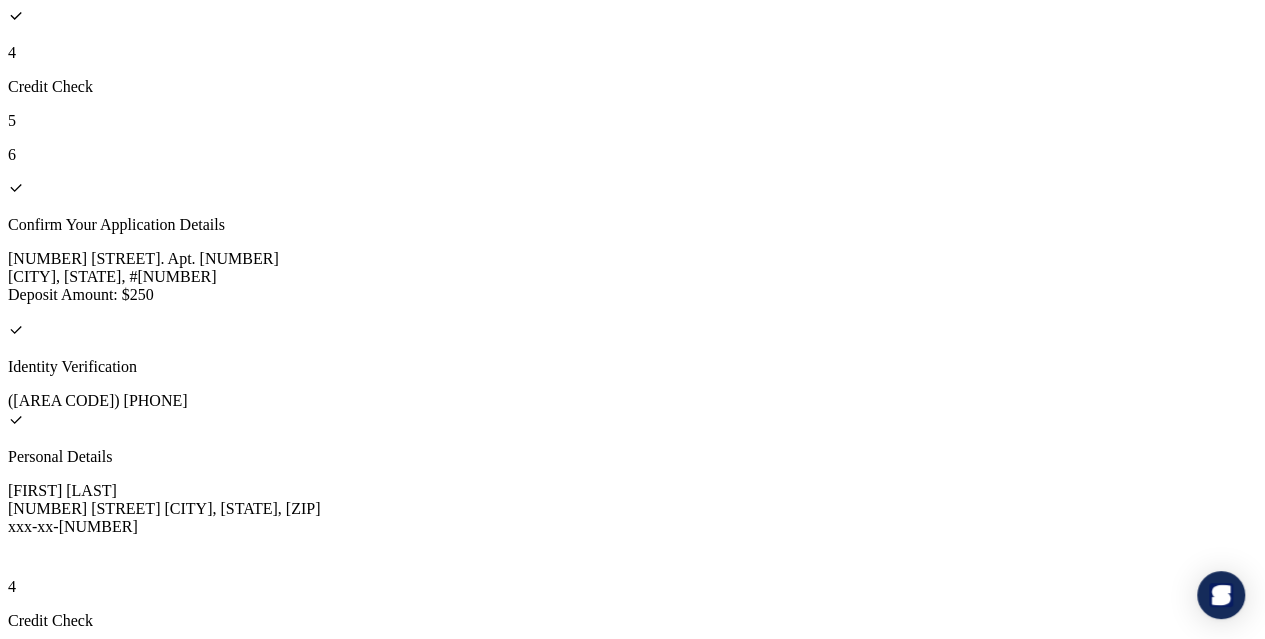 scroll, scrollTop: 0, scrollLeft: 0, axis: both 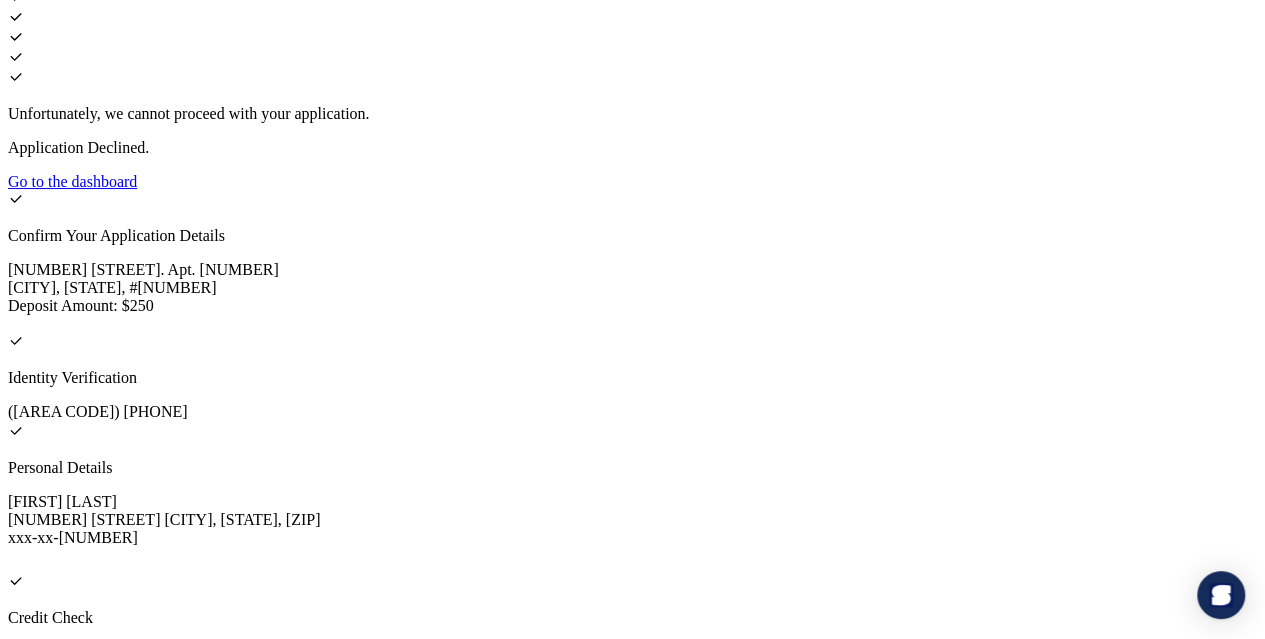 click on "Go to the dashboard" at bounding box center [72, 181] 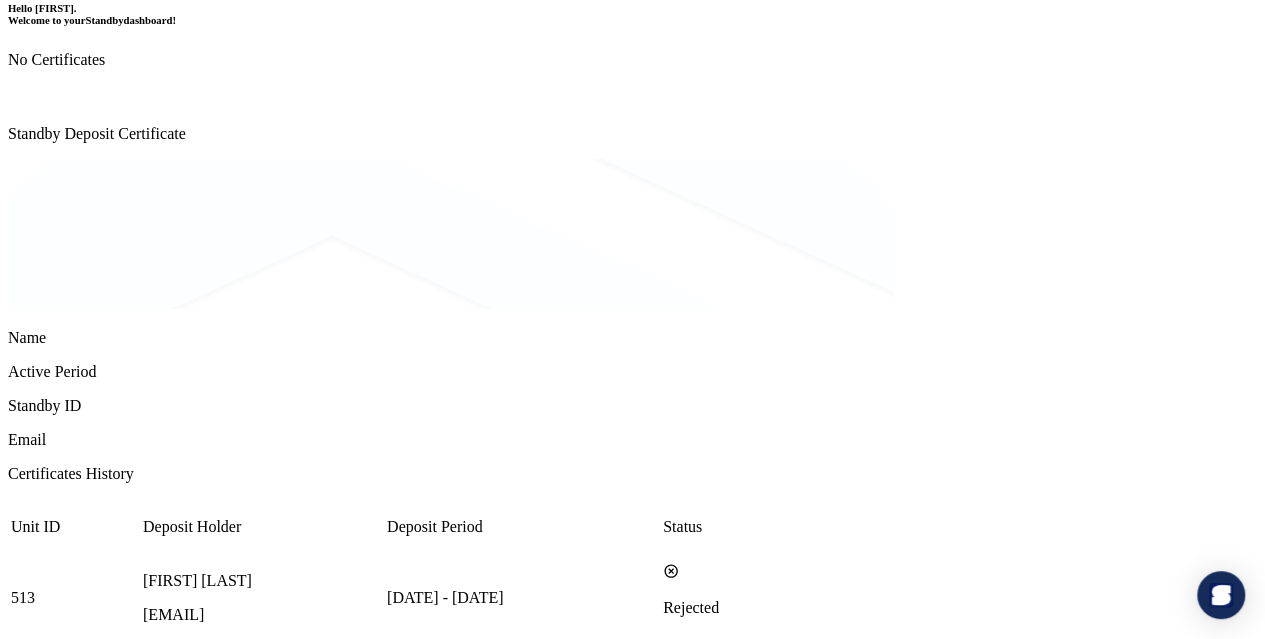 scroll, scrollTop: 306, scrollLeft: 0, axis: vertical 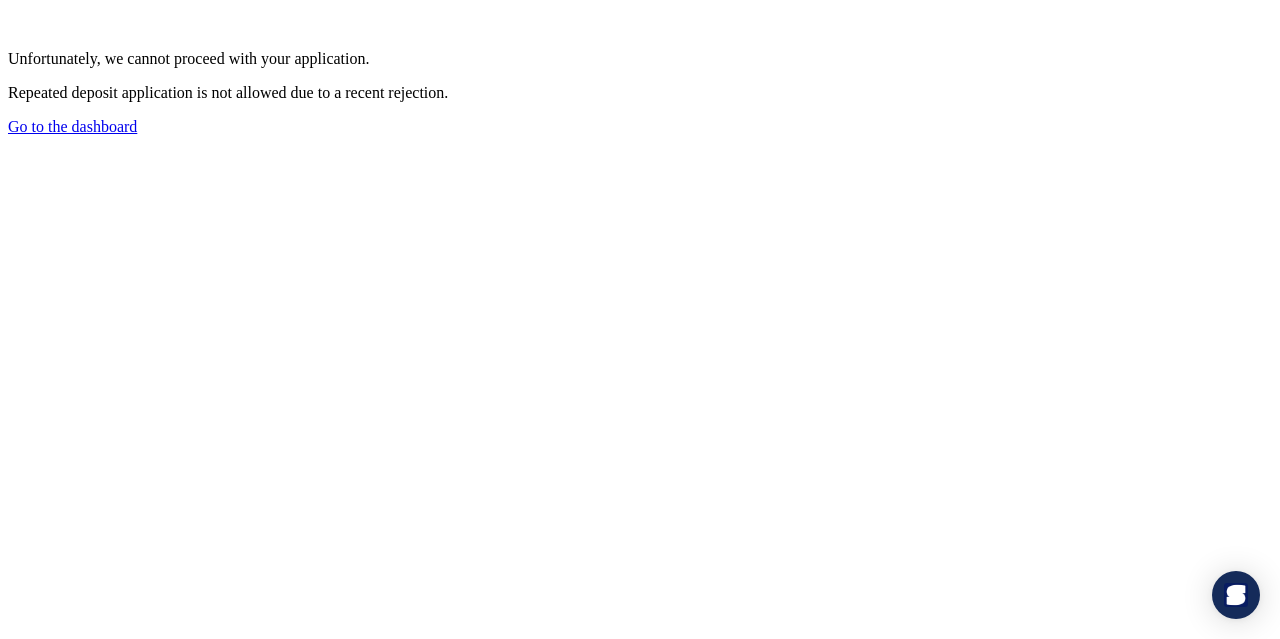click on "Go to the dashboard" at bounding box center [72, 126] 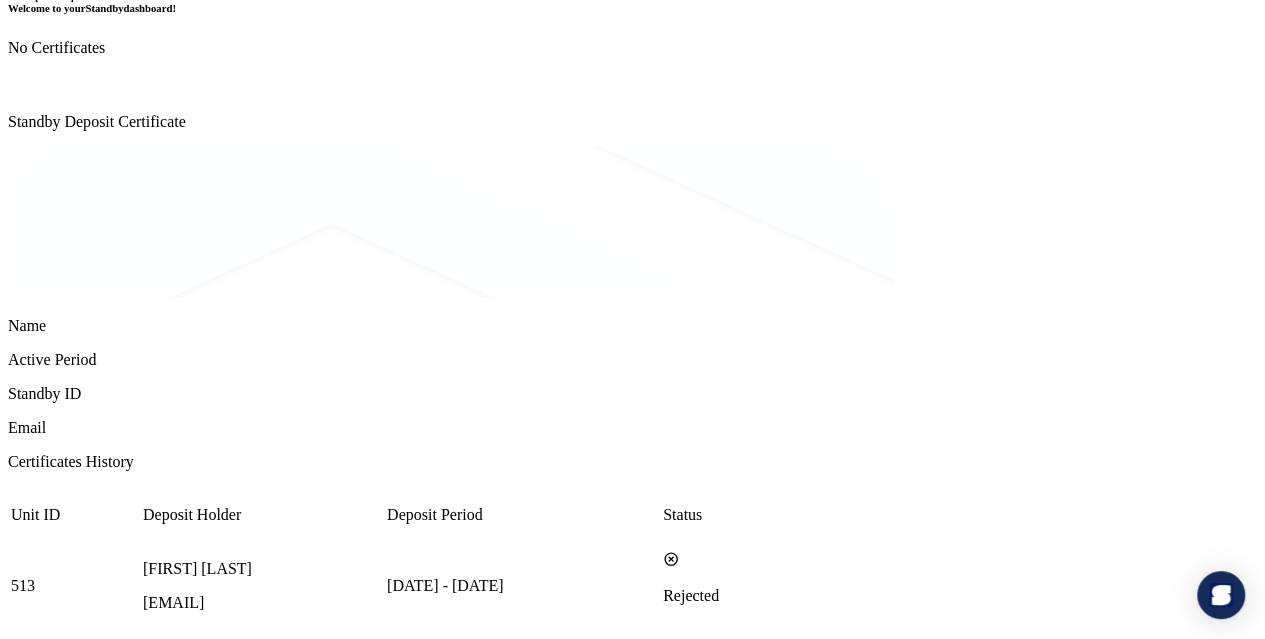 scroll, scrollTop: 306, scrollLeft: 0, axis: vertical 